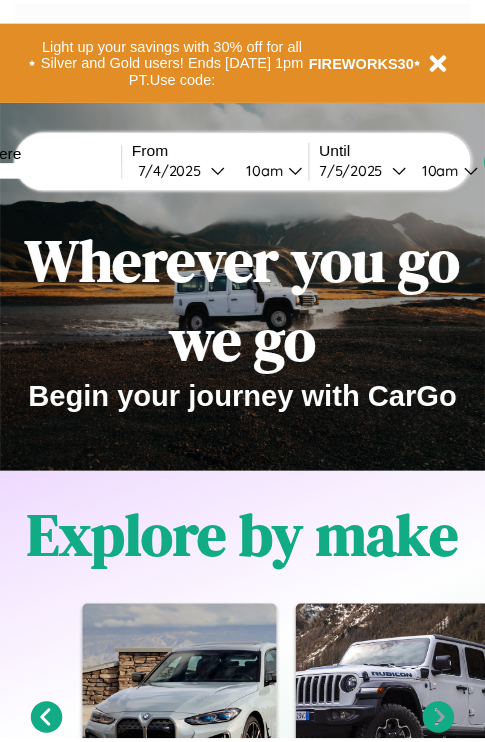 scroll, scrollTop: 0, scrollLeft: 0, axis: both 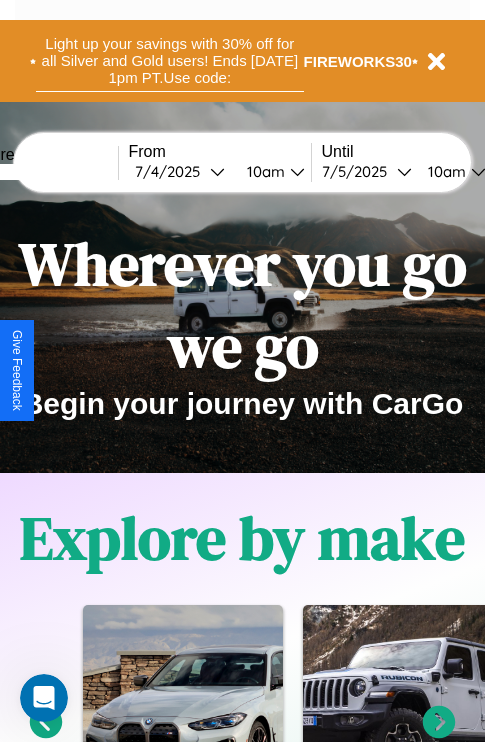 click on "Light up your savings with 30% off for all Silver and Gold users! Ends [DATE] 1pm PT.  Use code:" at bounding box center [170, 61] 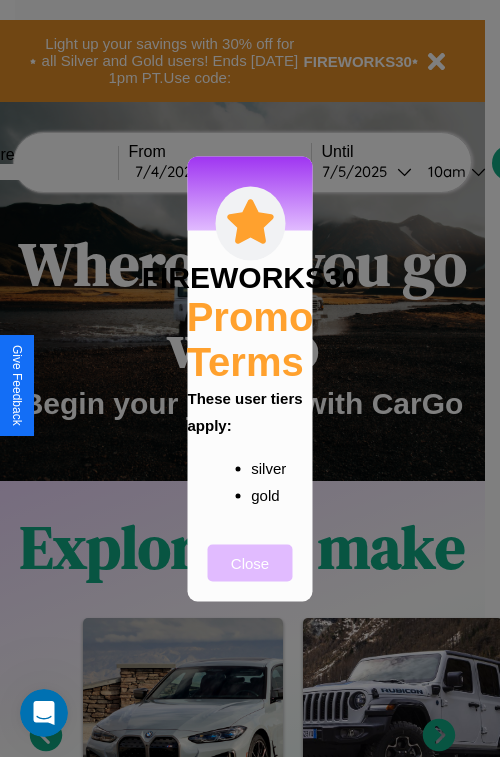 click on "Close" at bounding box center [250, 562] 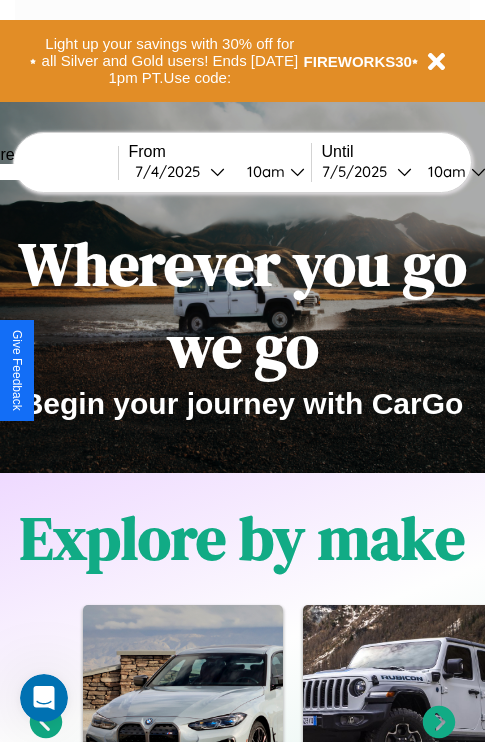 click at bounding box center [43, 172] 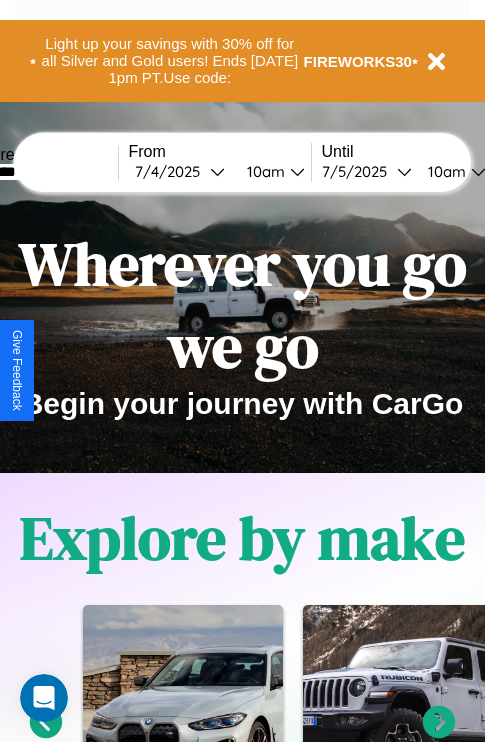 type on "********" 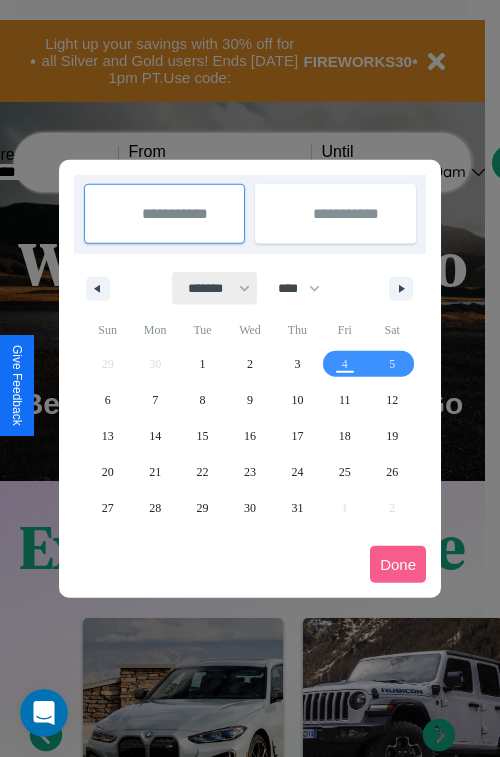 click on "******* ******** ***** ***** *** **** **** ****** ********* ******* ******** ********" at bounding box center [215, 288] 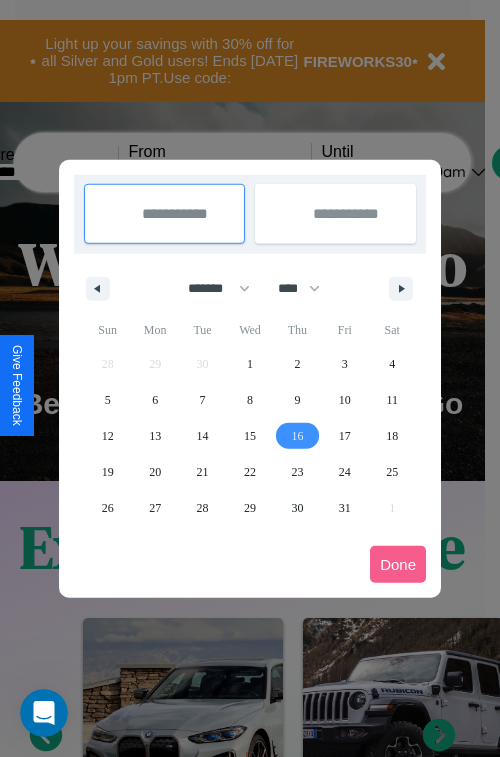 click on "16" at bounding box center [297, 436] 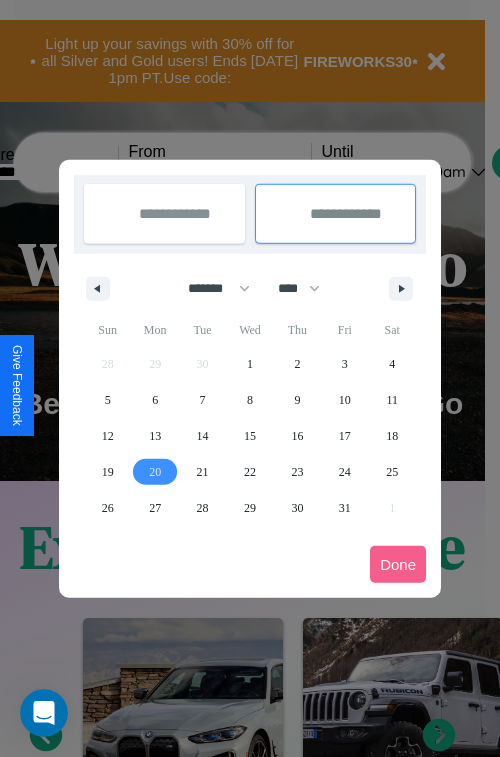 click on "20" at bounding box center [155, 472] 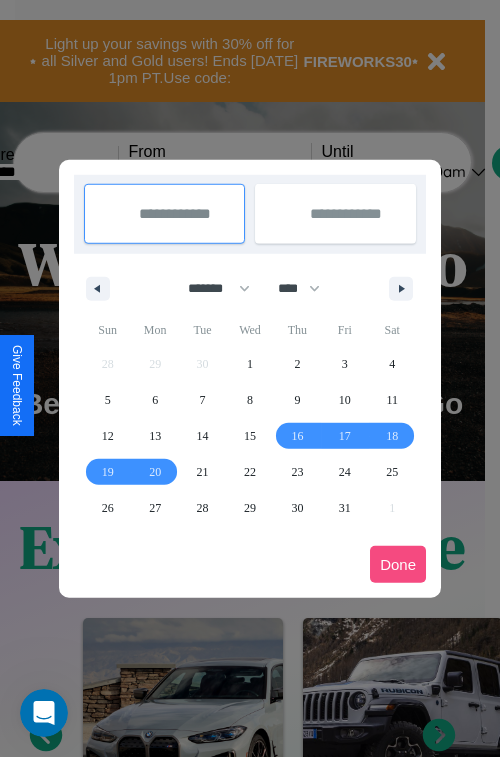 click on "Done" at bounding box center (398, 564) 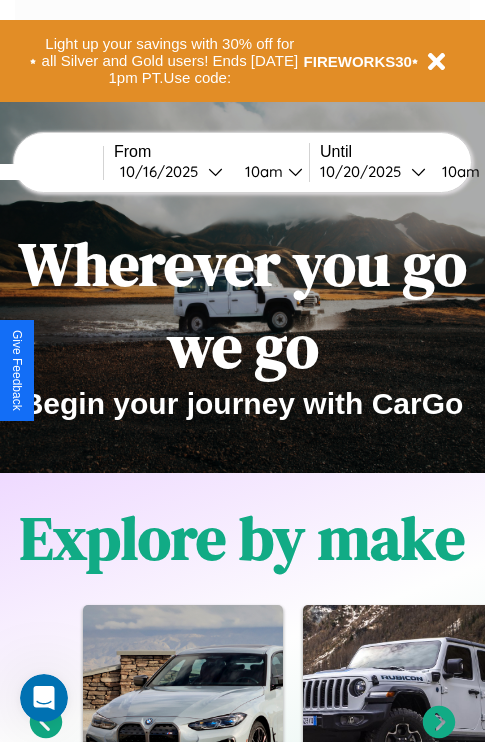 scroll, scrollTop: 0, scrollLeft: 82, axis: horizontal 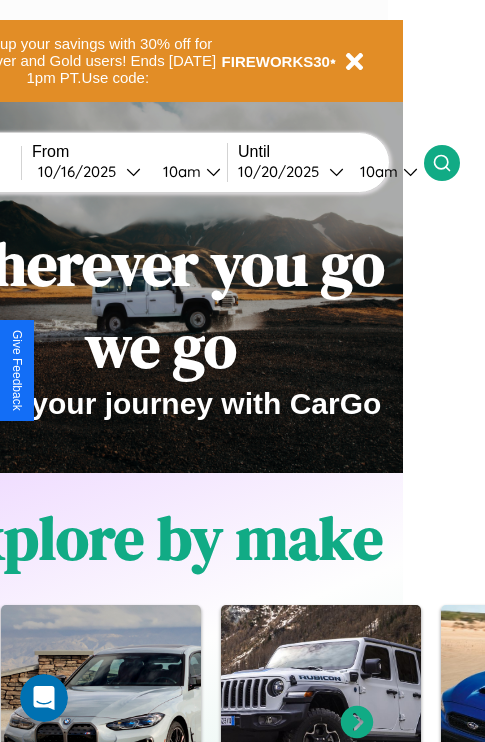click 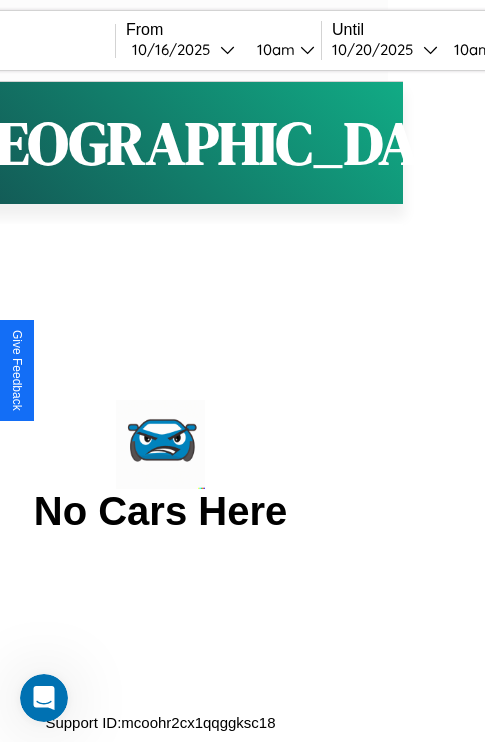 scroll, scrollTop: 0, scrollLeft: 0, axis: both 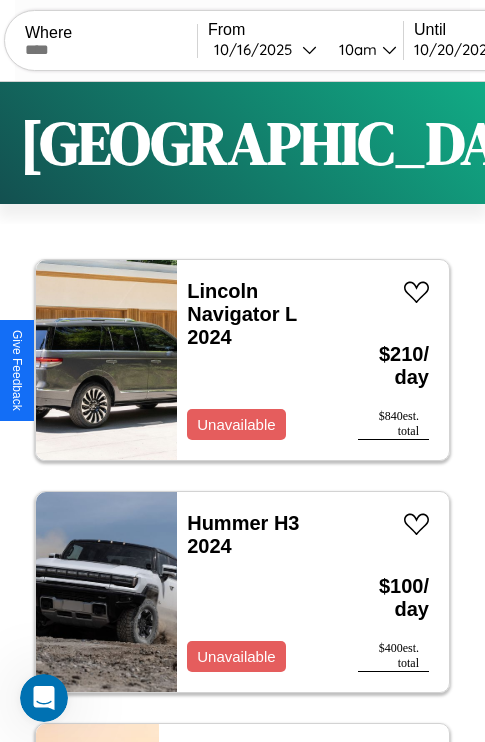 click on "Filters" at bounding box center (640, 143) 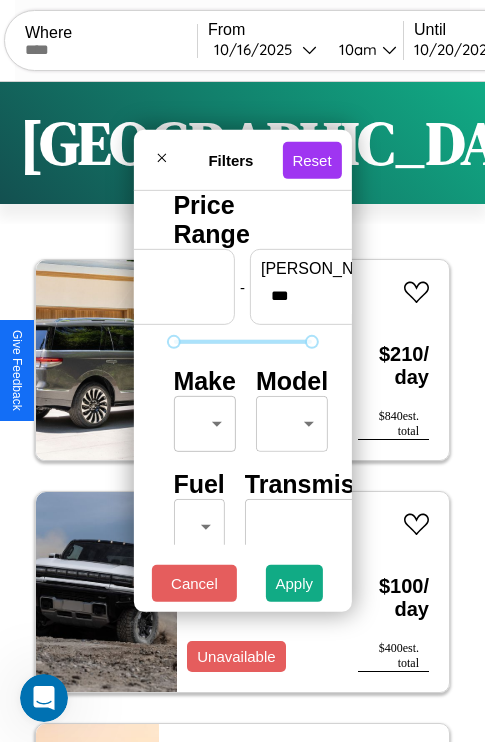 scroll, scrollTop: 288, scrollLeft: 0, axis: vertical 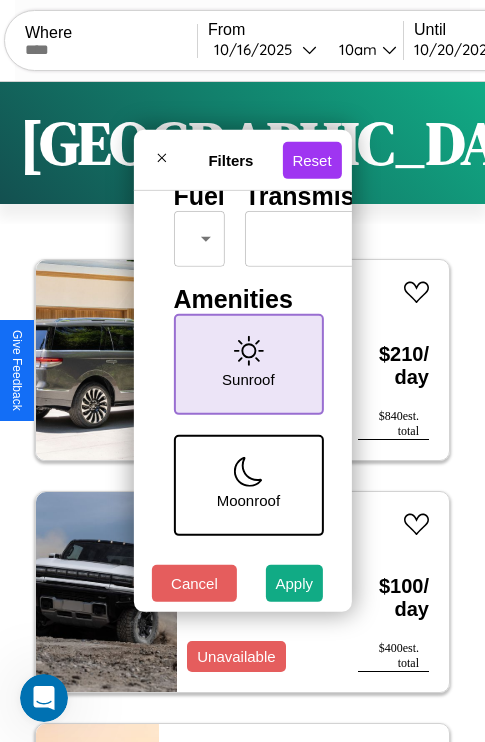 click 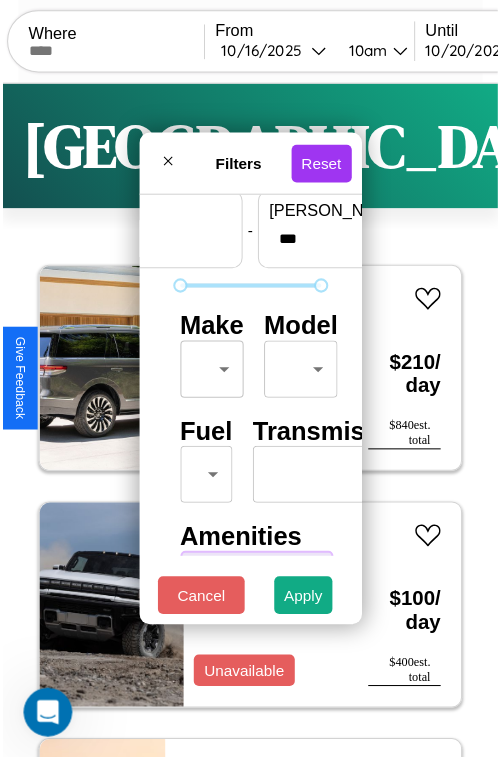 scroll, scrollTop: 59, scrollLeft: 0, axis: vertical 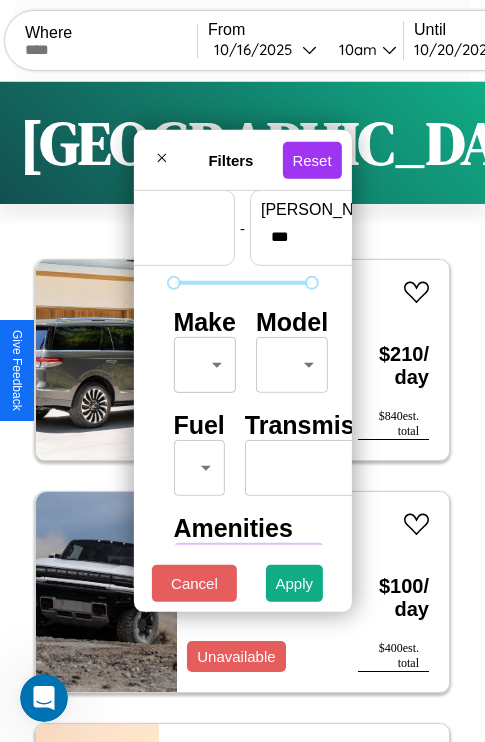 click on "CarGo Where From [DATE] 10am Until [DATE] 10am Become a Host Login Sign Up Brisbane Filters 128  cars in this area These cars can be picked up in this city. Lincoln   Navigator L   2024 Unavailable $ 210  / day $ 840  est. total Hummer   H3   2024 Unavailable $ 100  / day $ 400  est. total Aston [PERSON_NAME]   Rapide   2022 Available $ 80  / day $ 320  est. total Hyundai   Tiburon   2016 Available $ 110  / day $ 440  est. total BMW   325xi   2016 Available $ 140  / day $ 560  est. total Bentley   Bentley Trailers & Custom Coaches   2017 Available $ 190  / day $ 760  est. total Bentley   ARMOURED ARNAGE   2024 Available $ 110  / day $ 440  est. total Hyundai   Veracruz   2022 Available $ 130  / day $ 520  est. total Mazda   929   2022 Available $ 190  / day $ 760  est. total Mercedes   380   2020 Available $ 70  / day $ 280  est. total Nissan   PULSAR   2016 Available $ 50  / day $ 200  est. total Hummer   H2   2024 Unavailable $ 100  / day $ 400  est. total Chevrolet   Traverse   2014 Available $ $" at bounding box center [242, 412] 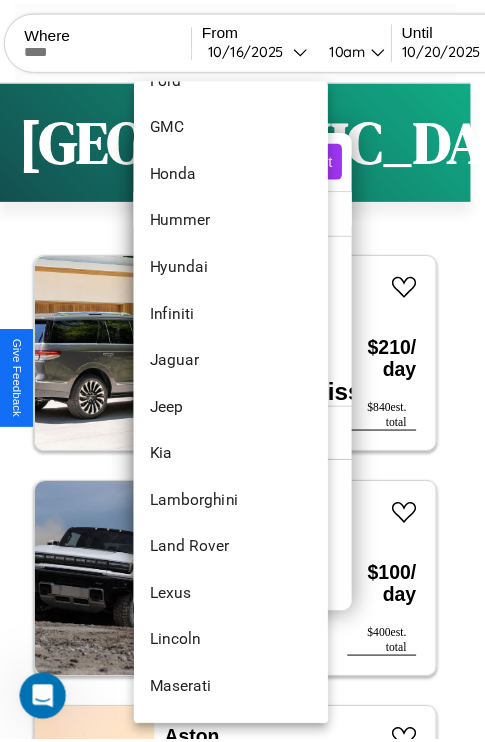 scroll, scrollTop: 710, scrollLeft: 0, axis: vertical 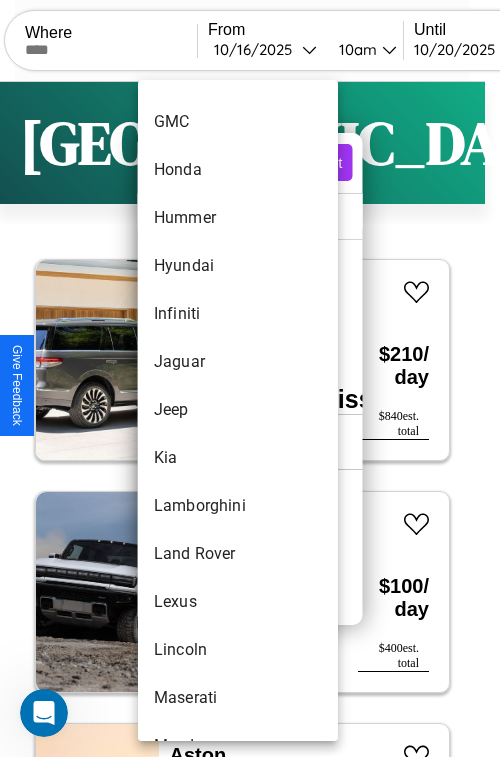 click on "Jeep" at bounding box center (238, 410) 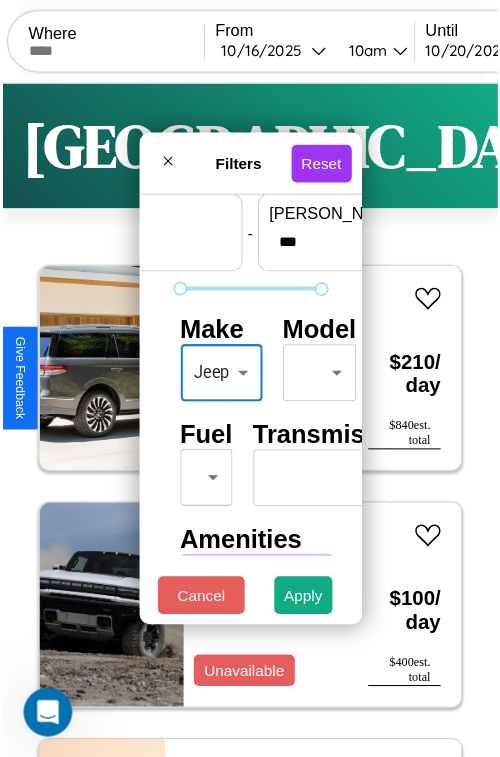 scroll, scrollTop: 162, scrollLeft: 63, axis: both 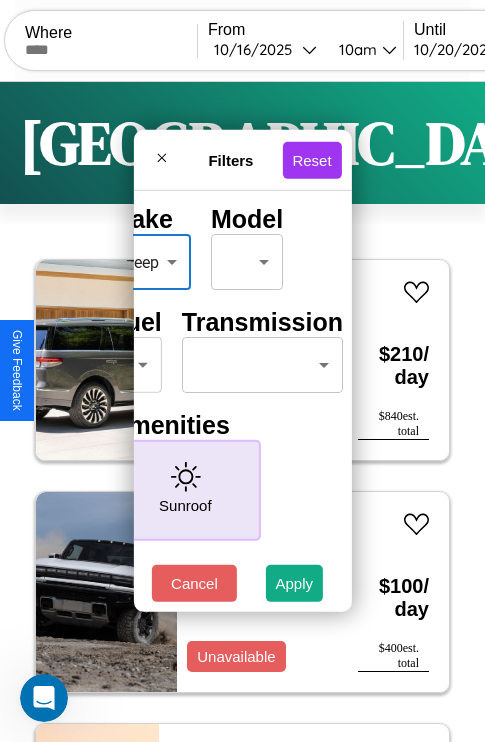 click on "CarGo Where From [DATE] 10am Until [DATE] 10am Become a Host Login Sign Up Brisbane Filters 128  cars in this area These cars can be picked up in this city. Lincoln   Navigator L   2024 Unavailable $ 210  / day $ 840  est. total Hummer   H3   2024 Unavailable $ 100  / day $ 400  est. total Aston [PERSON_NAME]   Rapide   2022 Available $ 80  / day $ 320  est. total Hyundai   Tiburon   2016 Available $ 110  / day $ 440  est. total BMW   325xi   2016 Available $ 140  / day $ 560  est. total Bentley   Bentley Trailers & Custom Coaches   2017 Available $ 190  / day $ 760  est. total Bentley   ARMOURED ARNAGE   2024 Available $ 110  / day $ 440  est. total Hyundai   Veracruz   2022 Available $ 130  / day $ 520  est. total Mazda   929   2022 Available $ 190  / day $ 760  est. total Mercedes   380   2020 Available $ 70  / day $ 280  est. total Nissan   PULSAR   2016 Available $ 50  / day $ 200  est. total Hummer   H2   2024 Unavailable $ 100  / day $ 400  est. total Chevrolet   Traverse   2014 Available $ $" at bounding box center [242, 412] 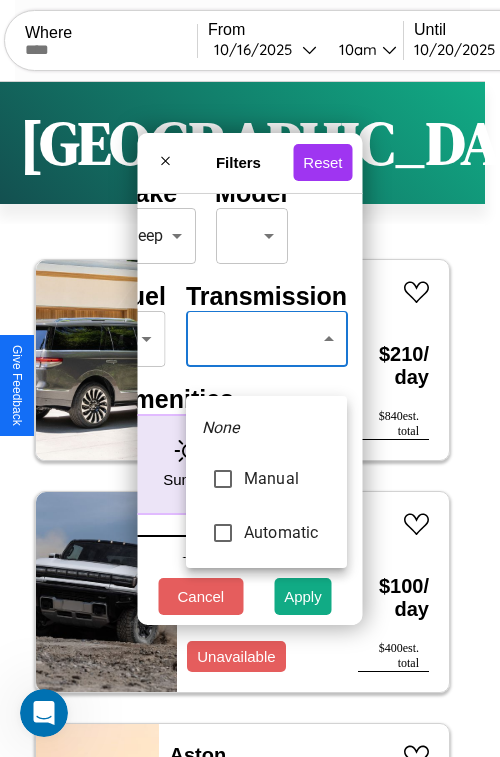 type on "******" 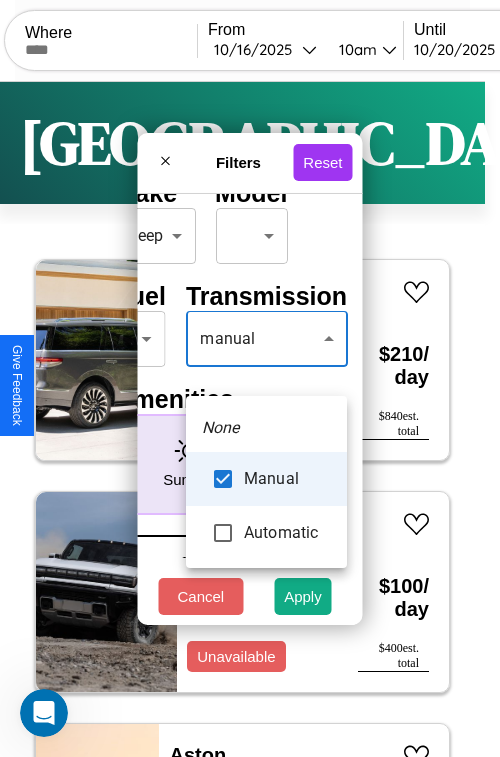 click at bounding box center (250, 378) 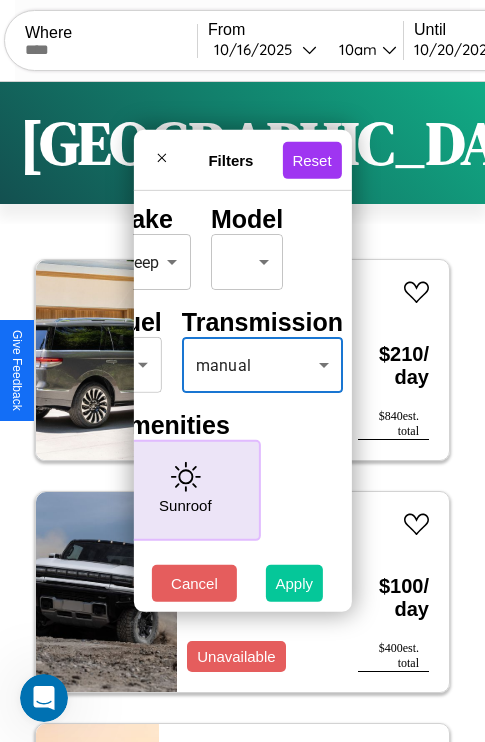 click on "Apply" at bounding box center (295, 583) 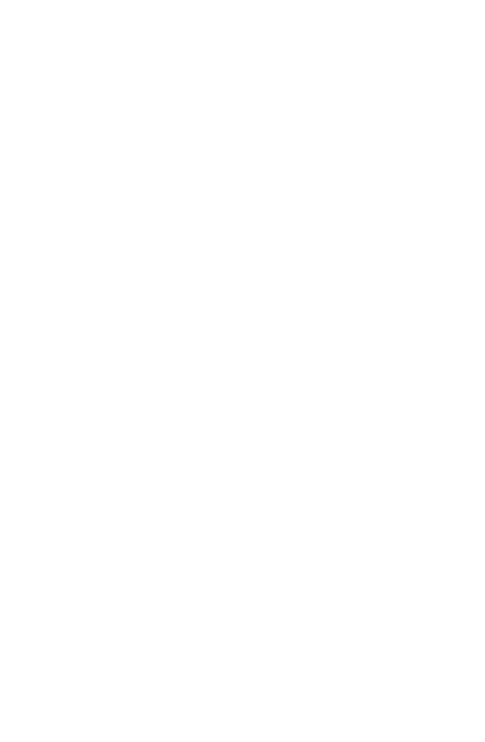scroll, scrollTop: 0, scrollLeft: 0, axis: both 